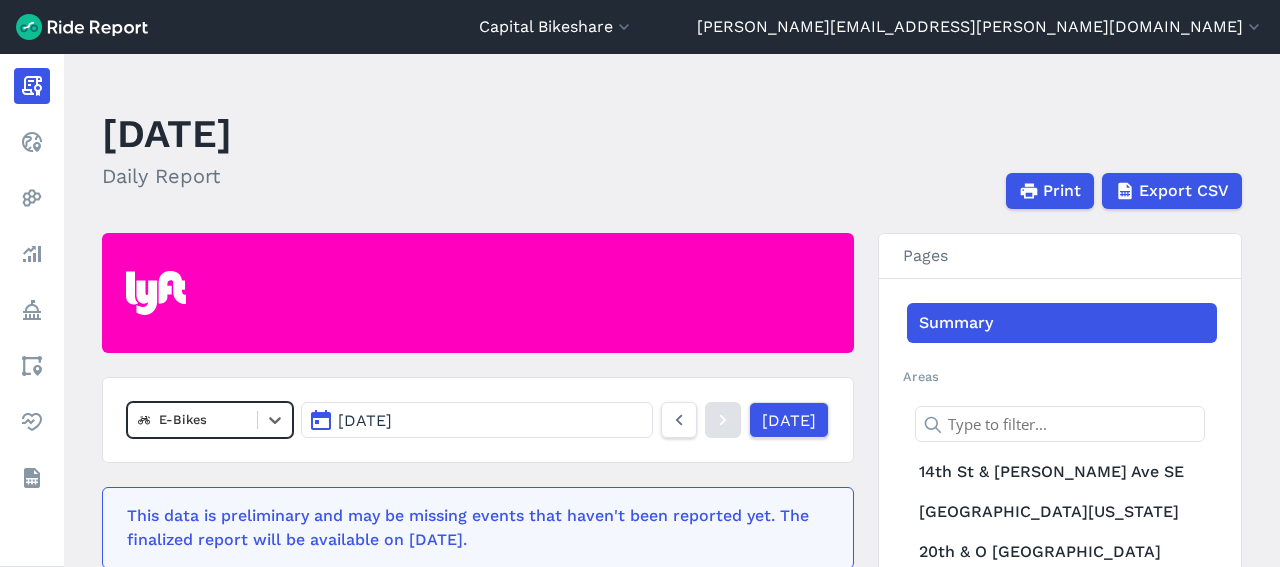 scroll, scrollTop: 0, scrollLeft: 0, axis: both 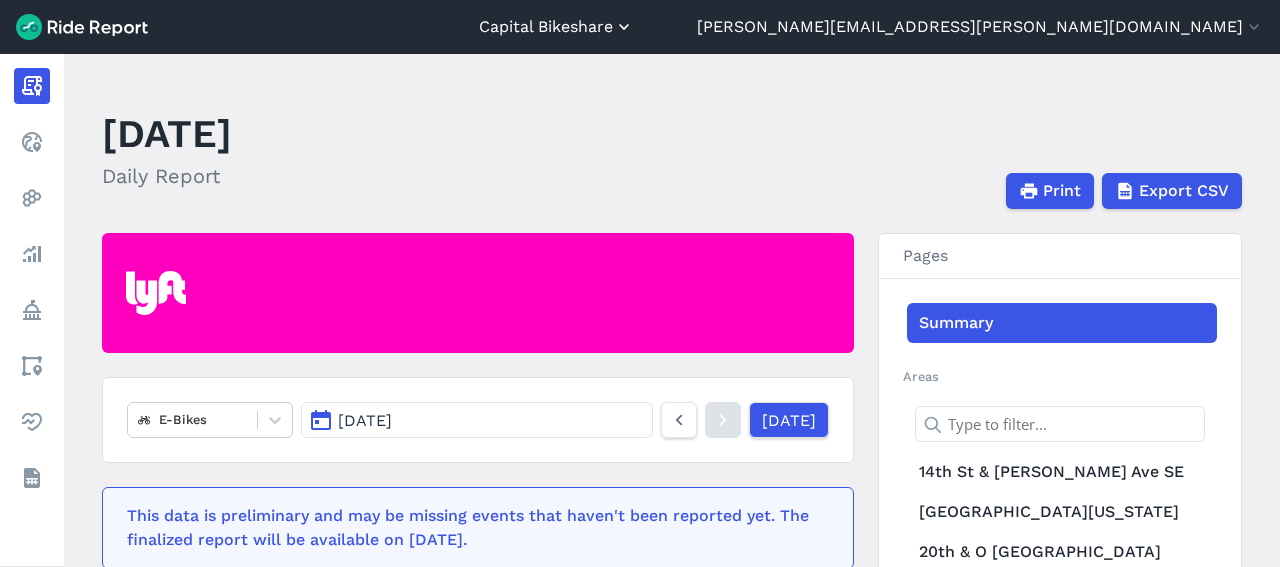 click on "Capital Bikeshare" at bounding box center (556, 27) 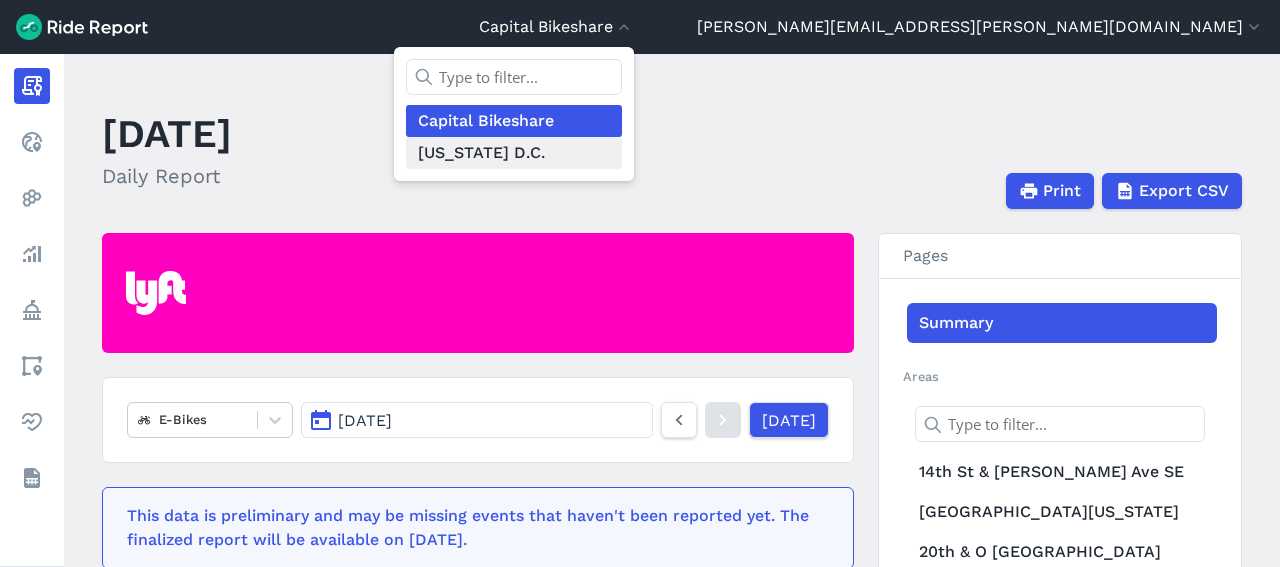 click on "[US_STATE] D.C." at bounding box center (514, 153) 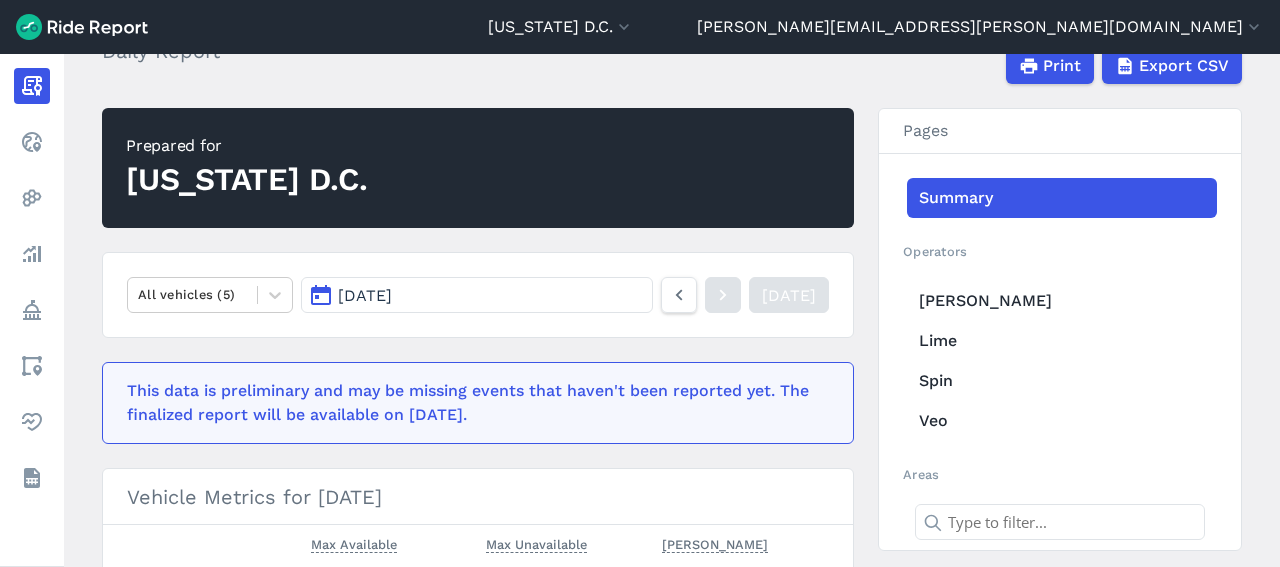 scroll, scrollTop: 126, scrollLeft: 0, axis: vertical 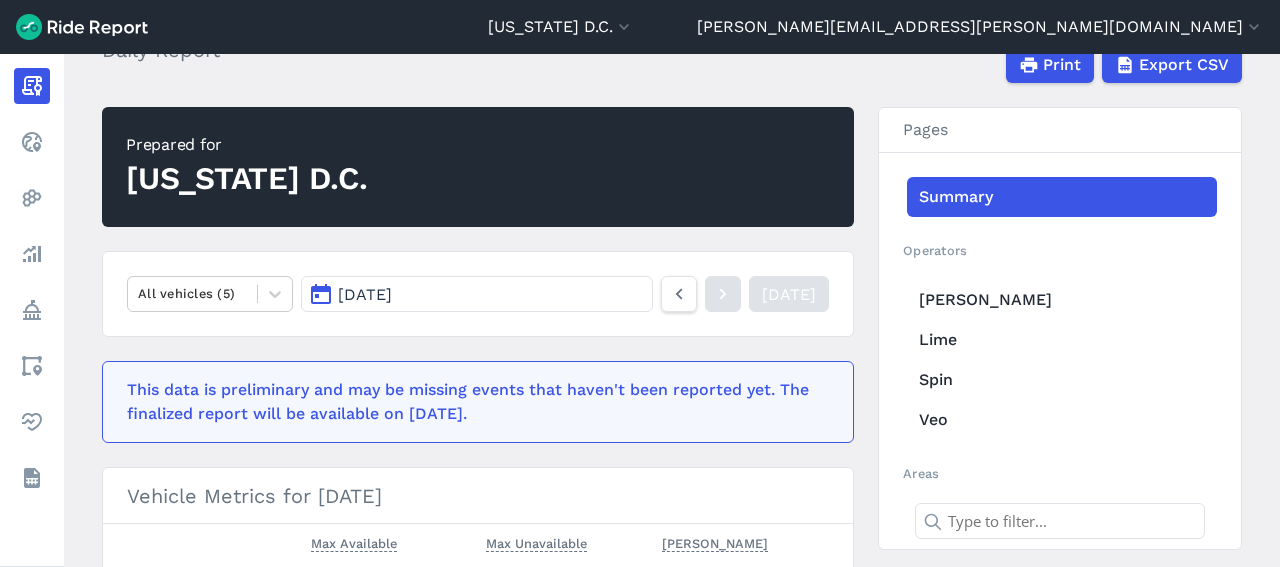 click on "[DATE]" at bounding box center [477, 294] 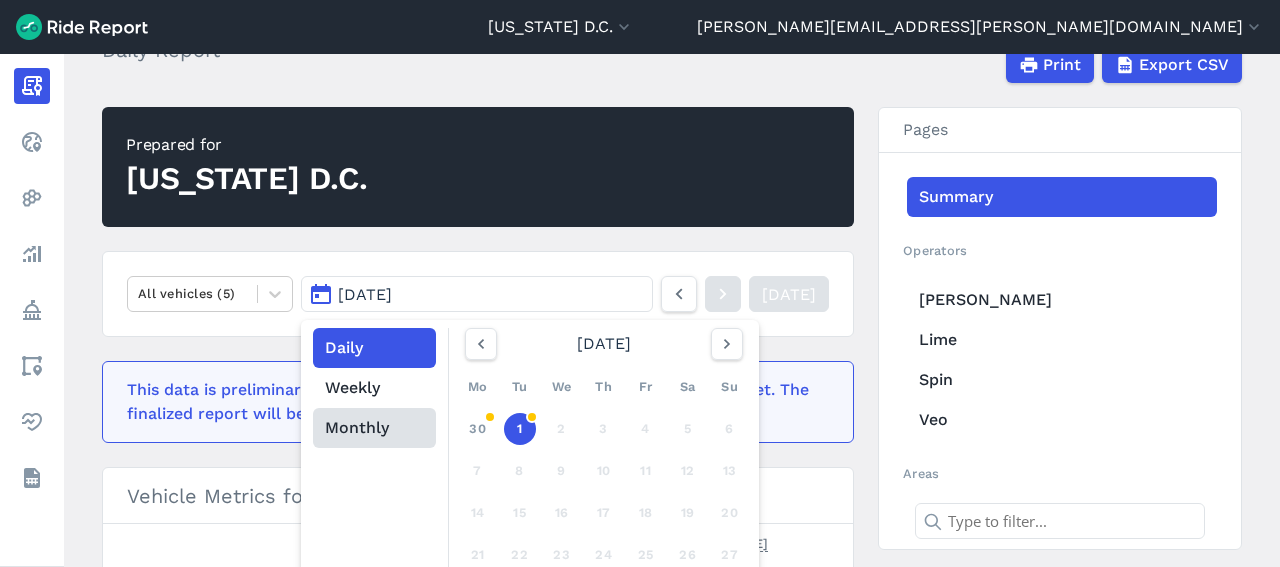 click on "Monthly" at bounding box center (374, 428) 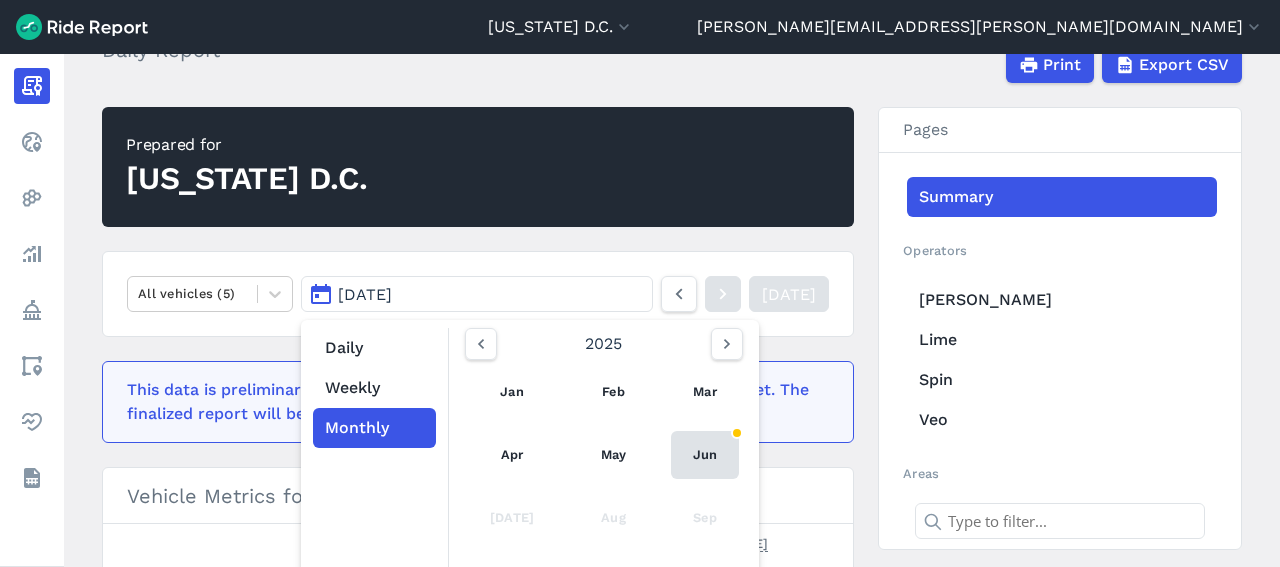 click on "Jun" at bounding box center [705, 455] 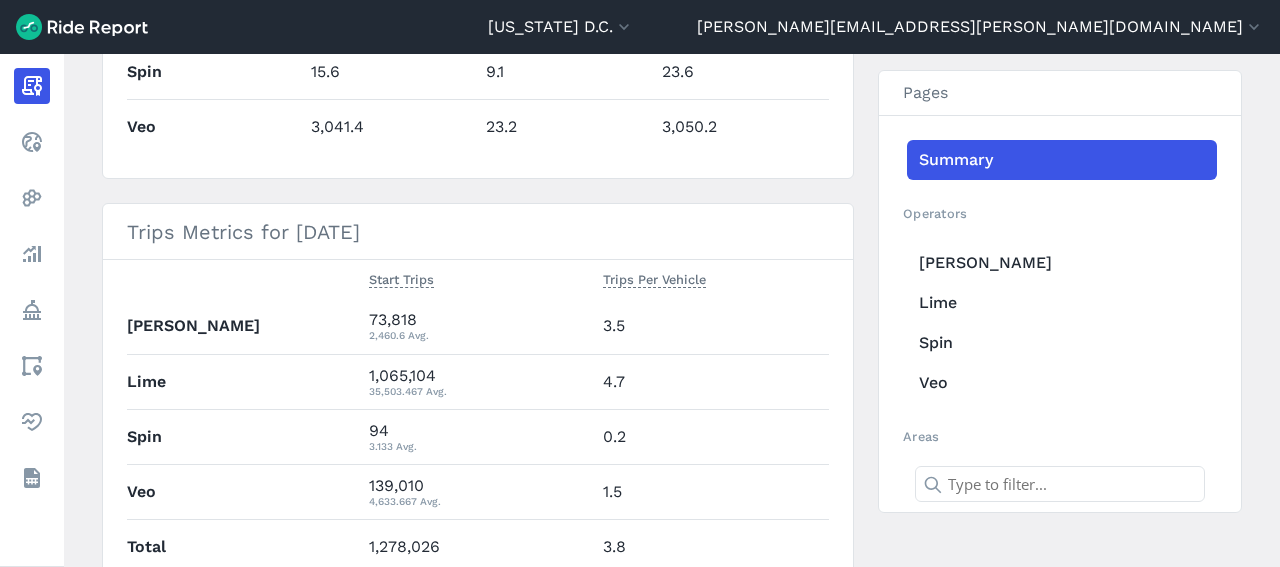 scroll, scrollTop: 855, scrollLeft: 0, axis: vertical 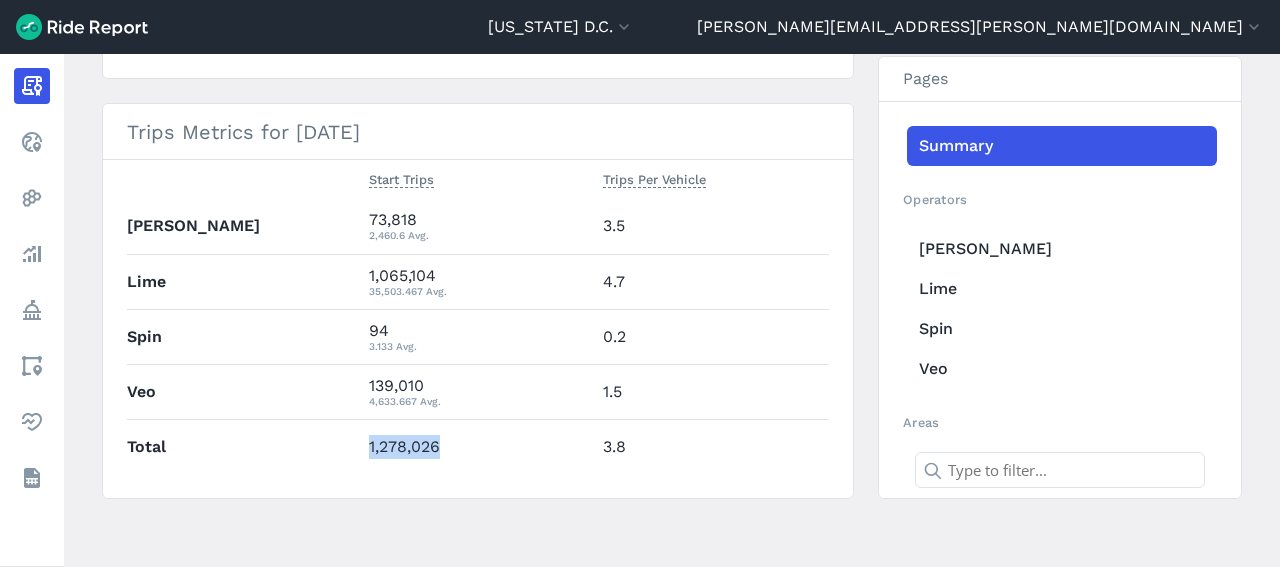 drag, startPoint x: 359, startPoint y: 444, endPoint x: 477, endPoint y: 445, distance: 118.004234 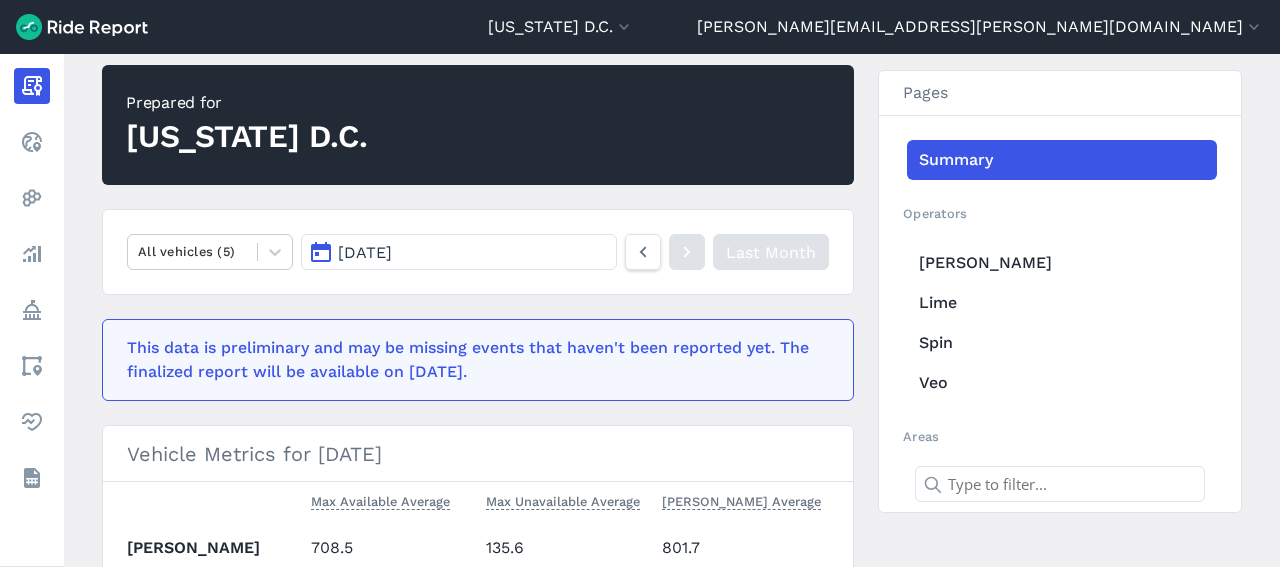 scroll, scrollTop: 163, scrollLeft: 0, axis: vertical 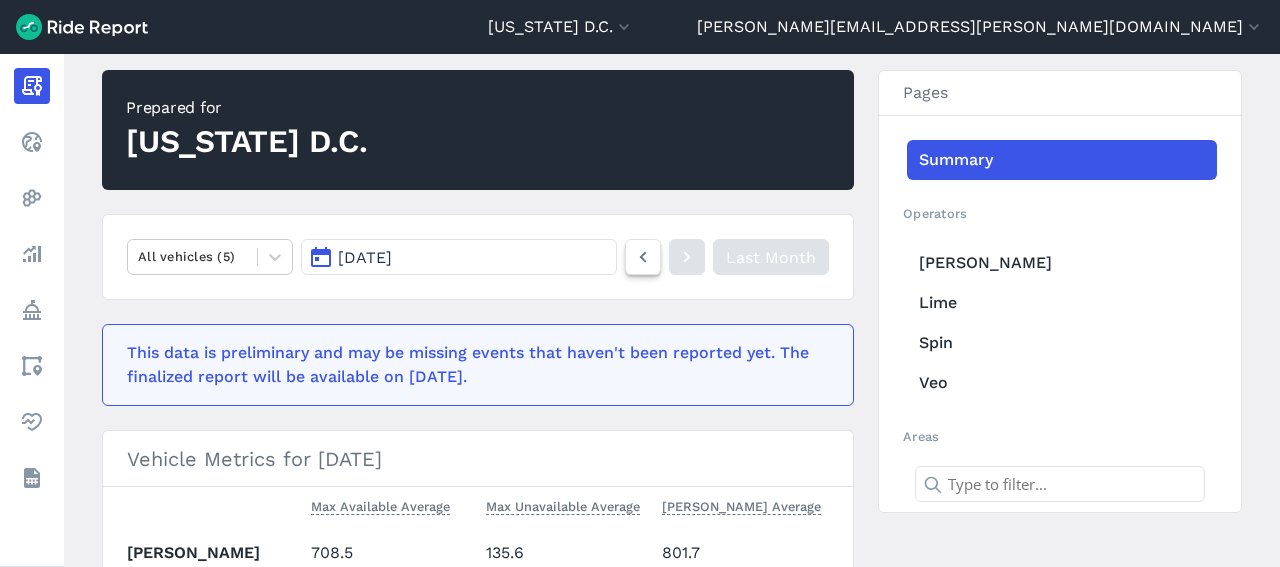 click 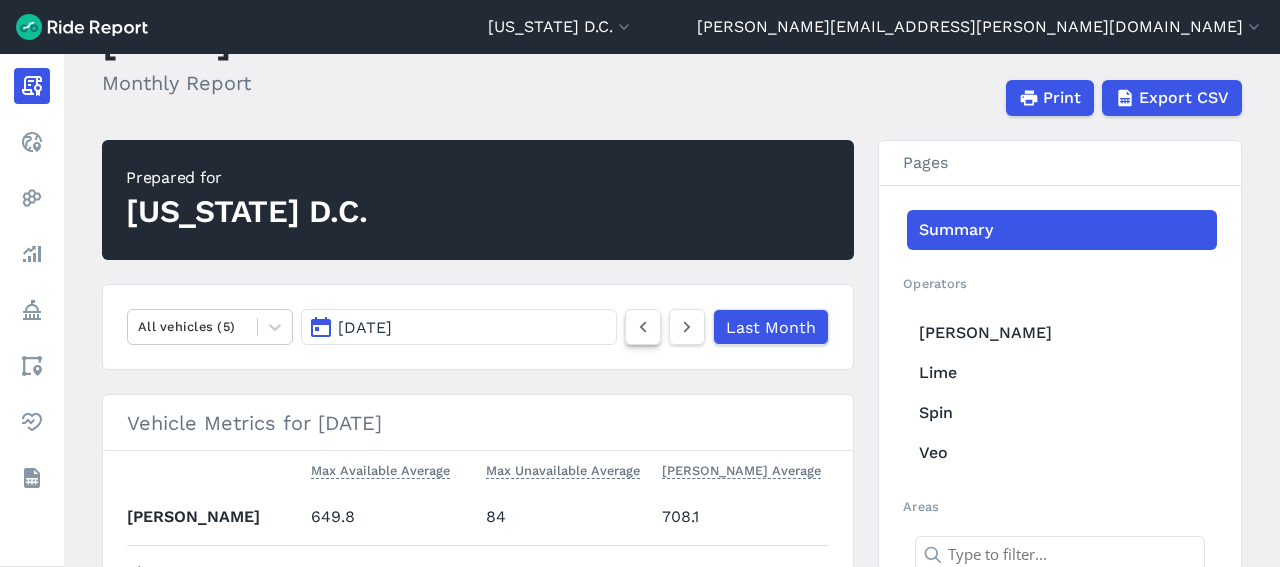 click 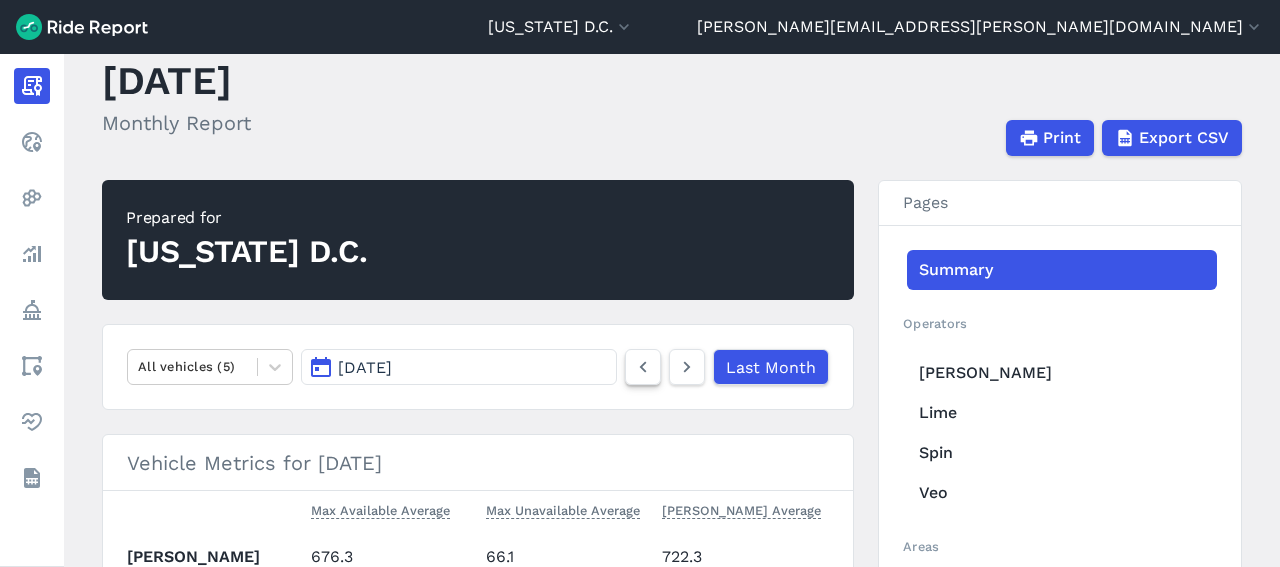 scroll, scrollTop: 53, scrollLeft: 0, axis: vertical 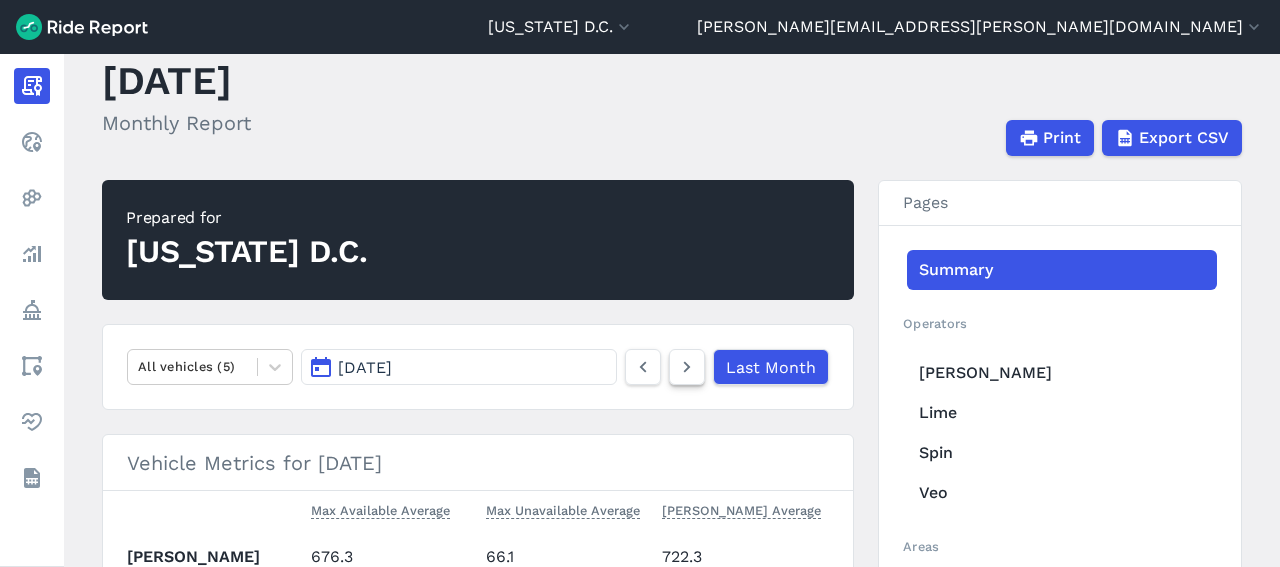 click 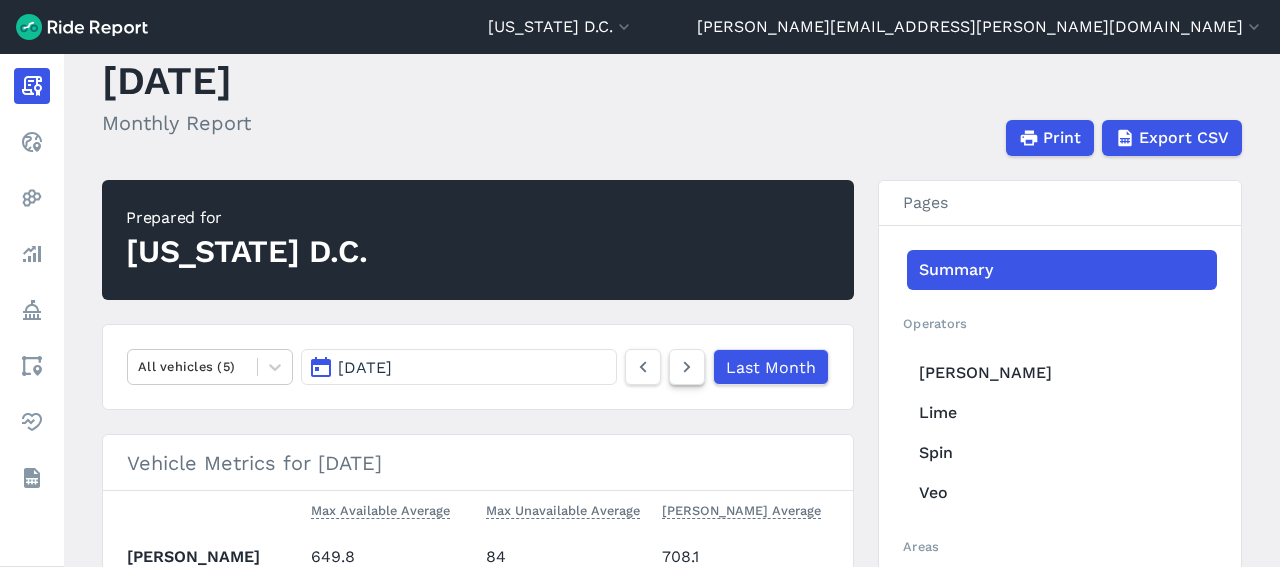click 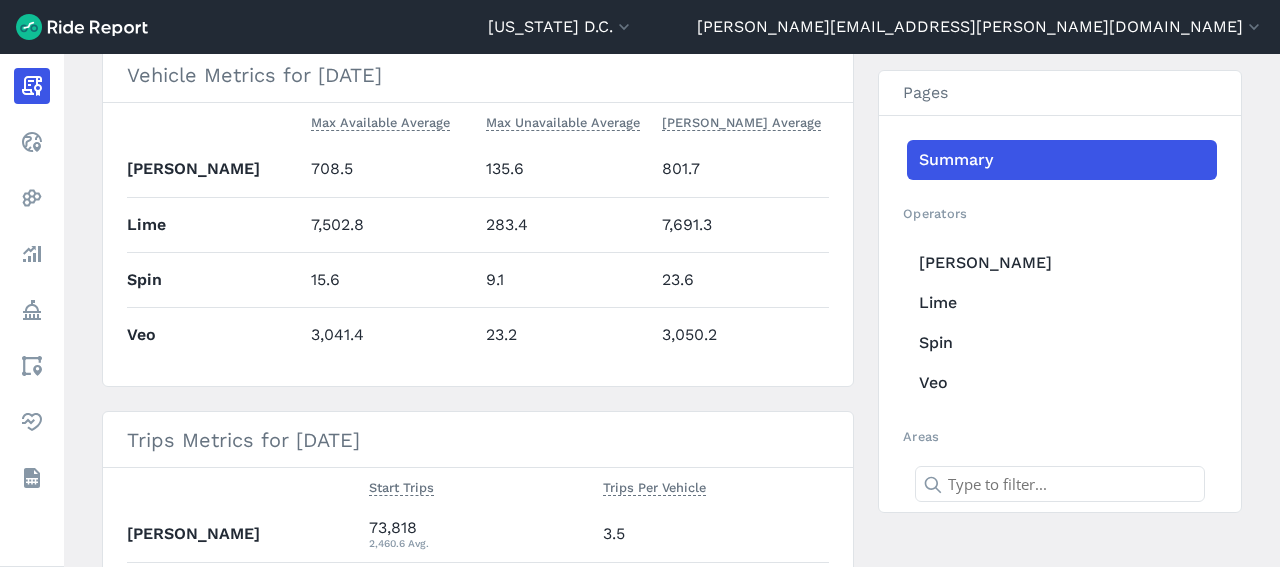 scroll, scrollTop: 209, scrollLeft: 0, axis: vertical 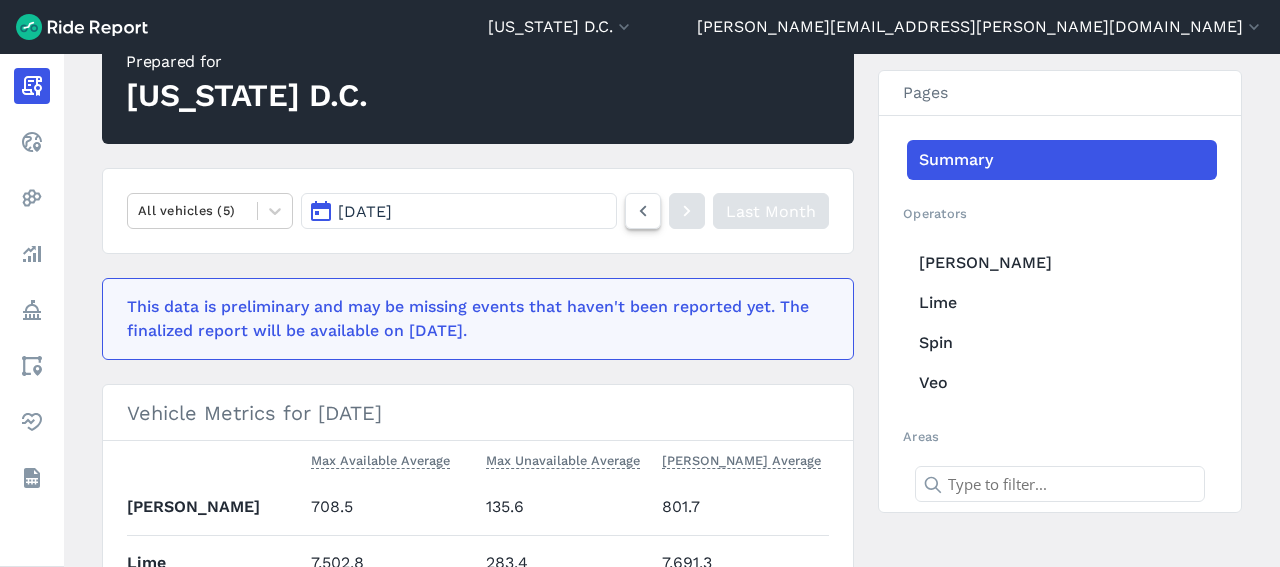 click at bounding box center [643, 211] 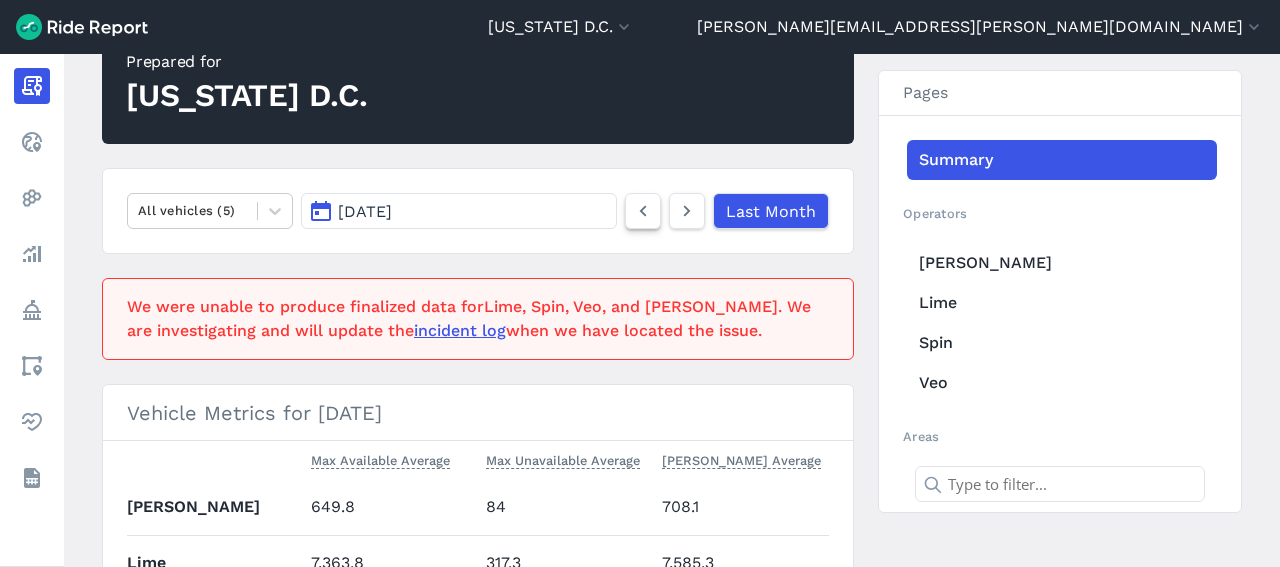 click at bounding box center (643, 211) 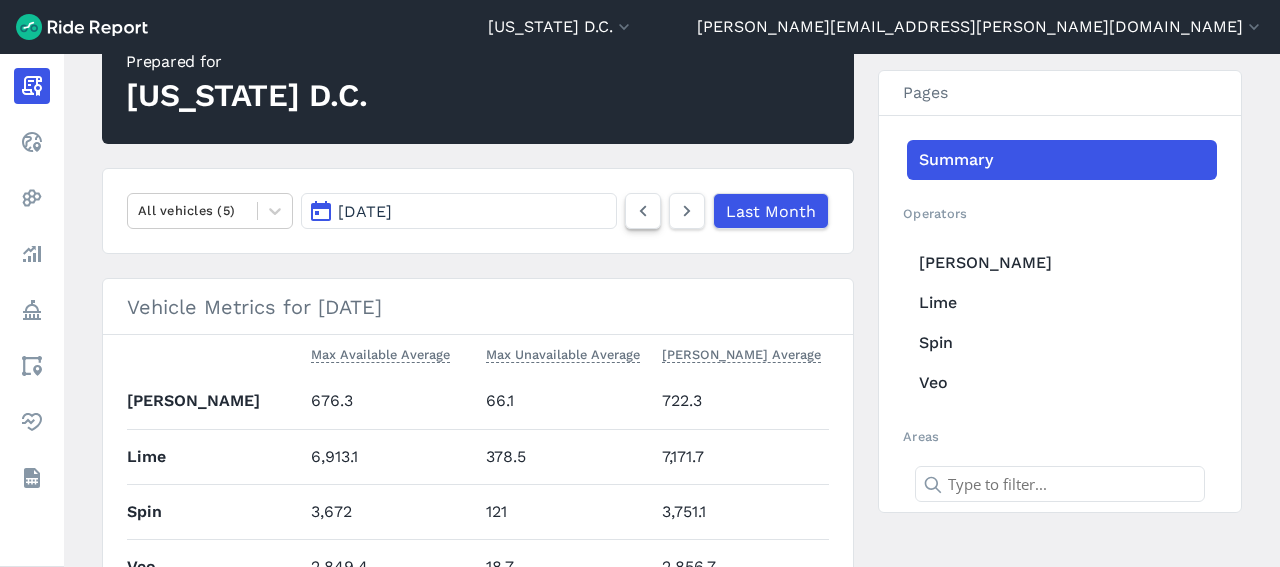 click at bounding box center [643, 211] 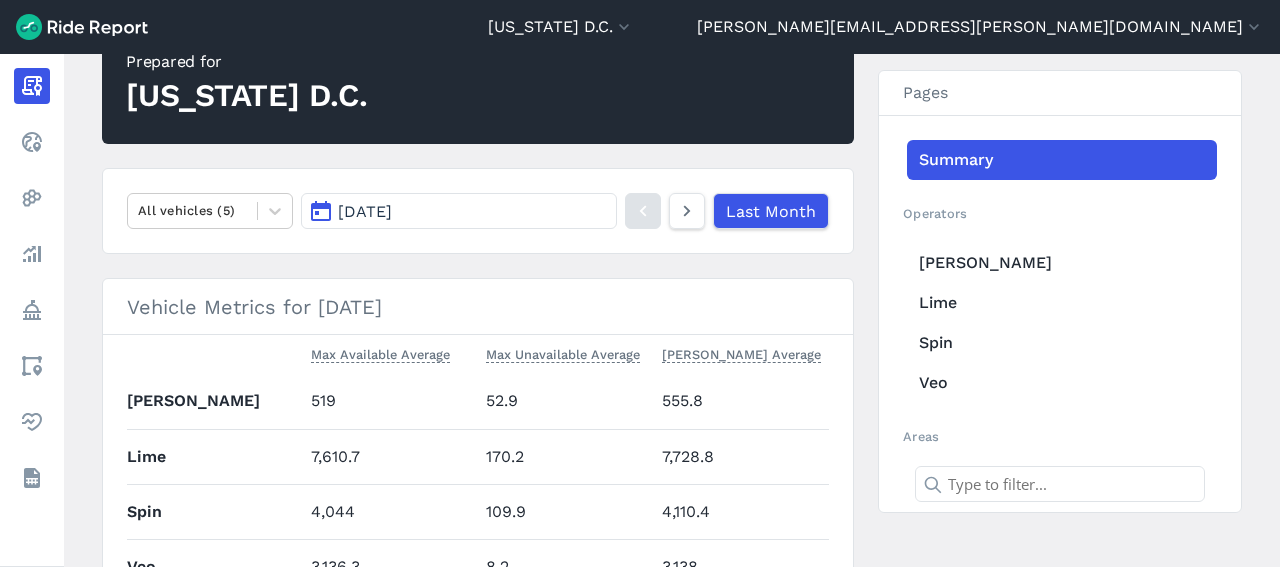 click at bounding box center (643, 211) 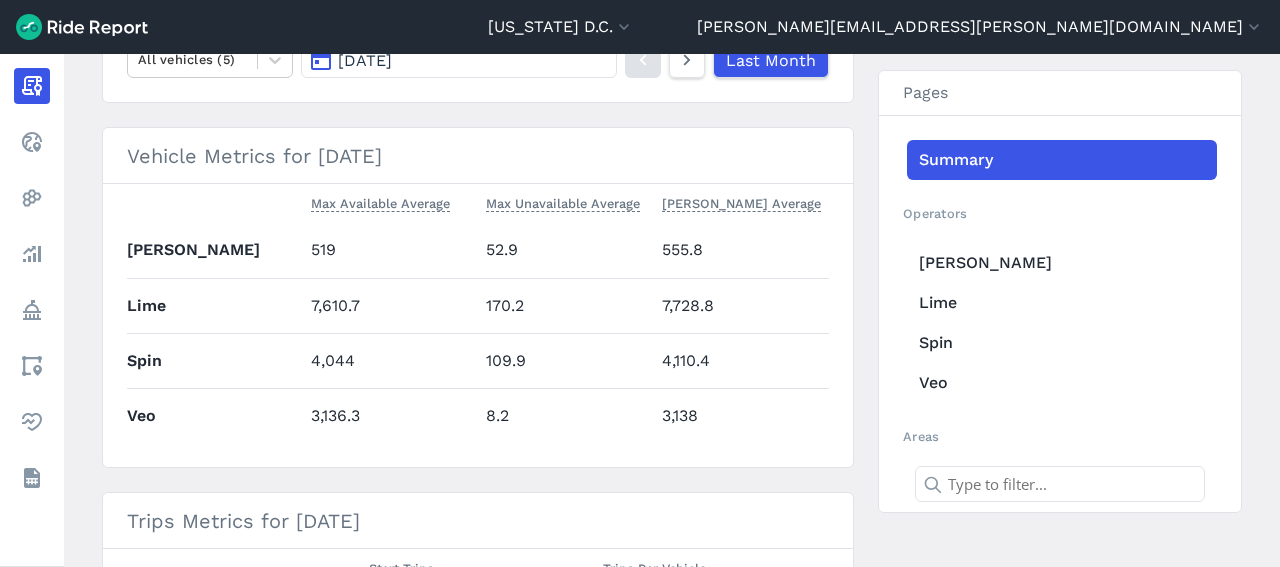scroll, scrollTop: 271, scrollLeft: 0, axis: vertical 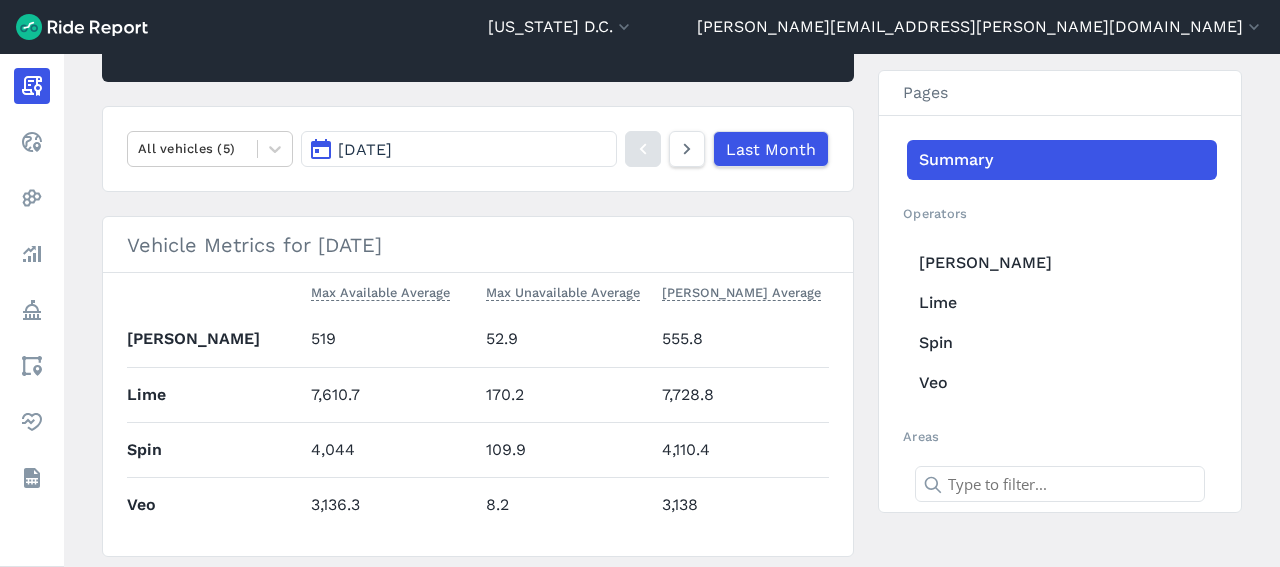 click on "All vehicles (5) [DATE] Last Month" at bounding box center (478, 149) 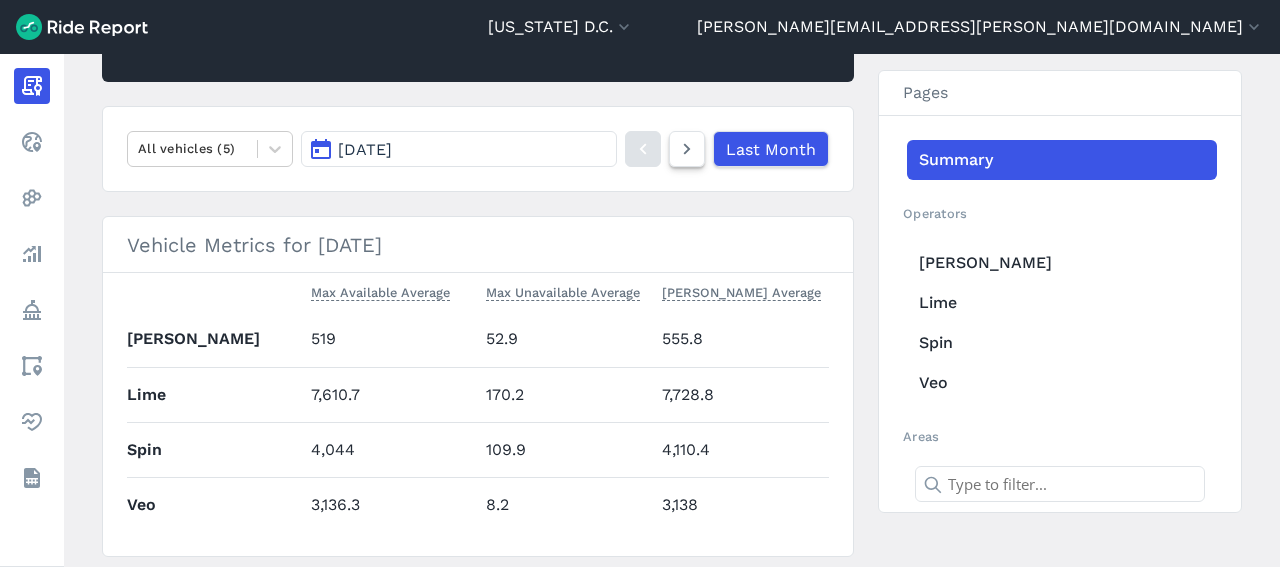 click 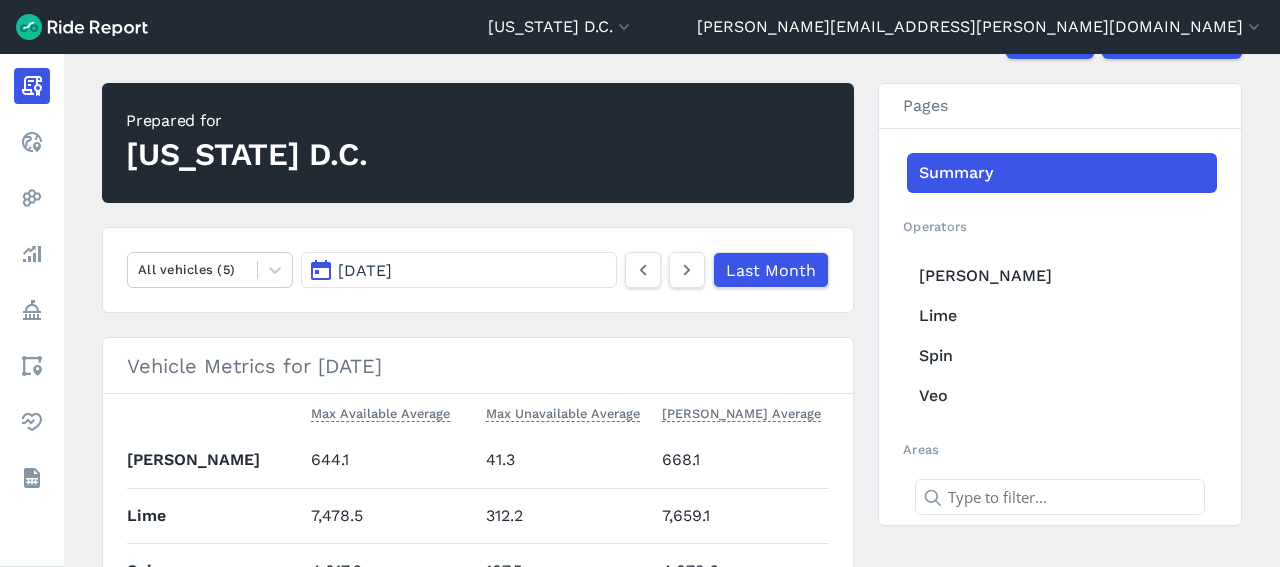 scroll, scrollTop: 143, scrollLeft: 0, axis: vertical 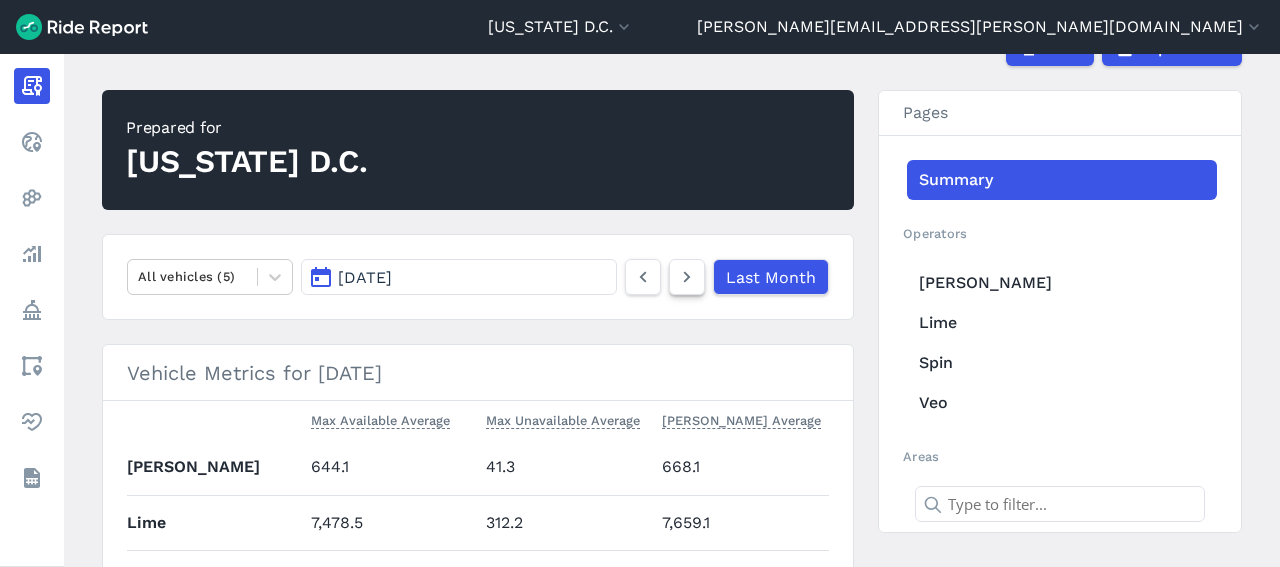 click 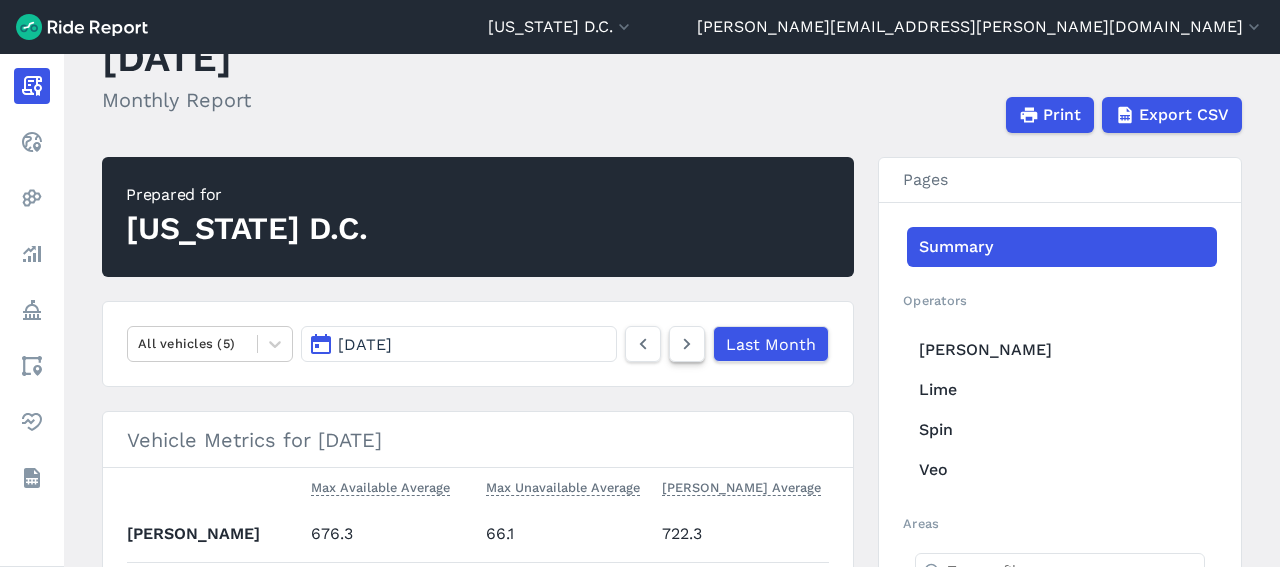 scroll, scrollTop: 79, scrollLeft: 0, axis: vertical 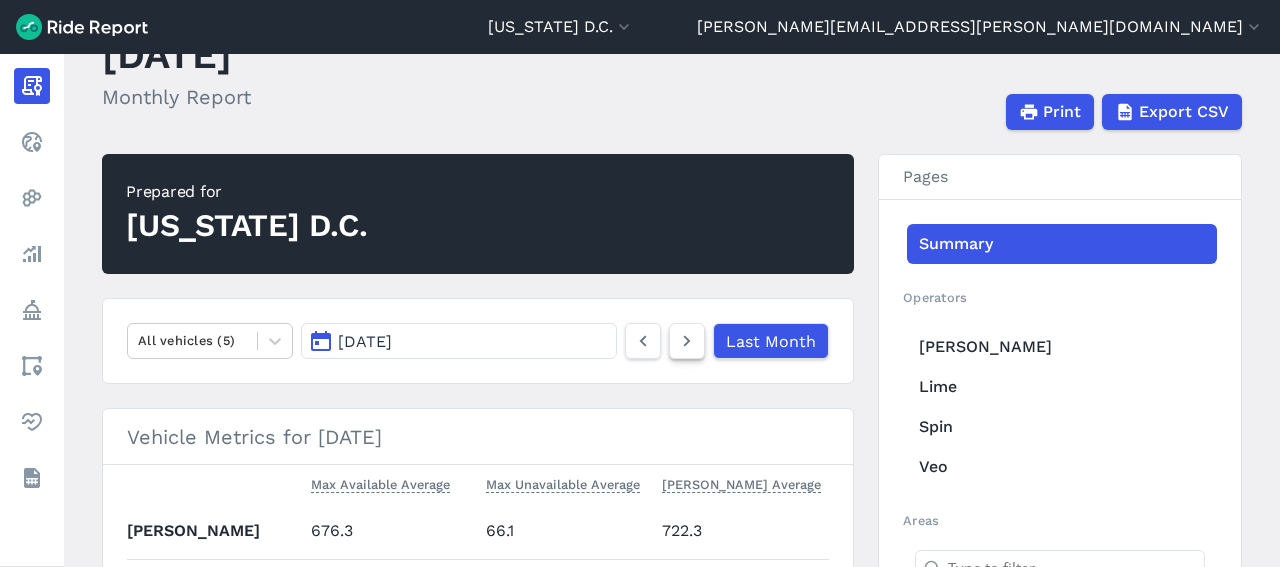 click 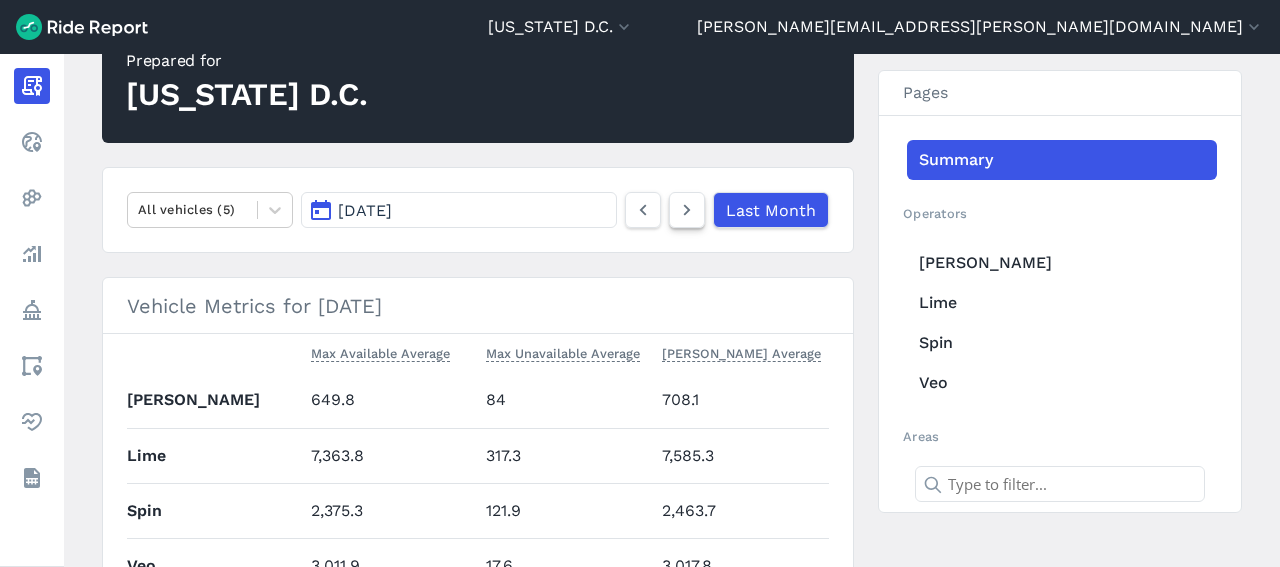 scroll, scrollTop: 211, scrollLeft: 0, axis: vertical 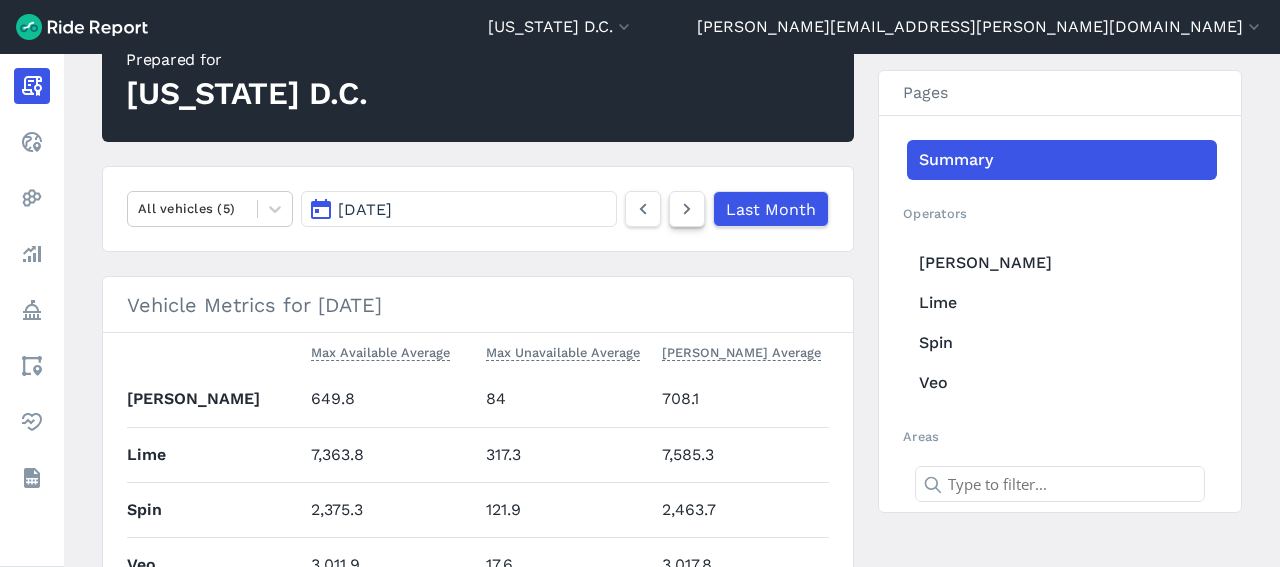 click at bounding box center (687, 209) 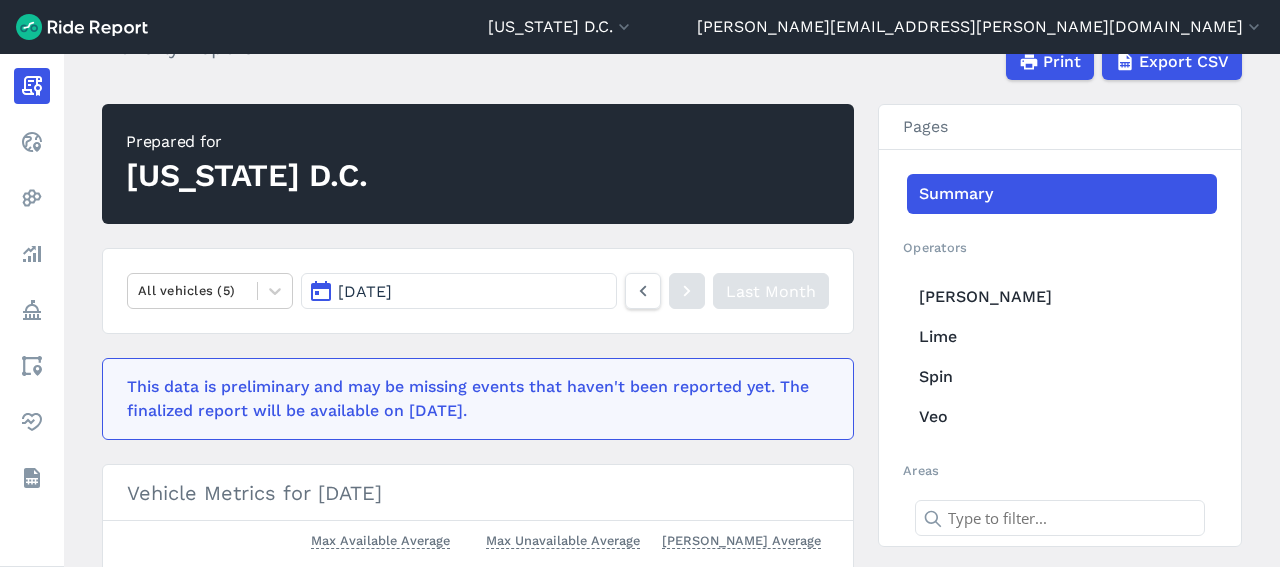 scroll, scrollTop: 125, scrollLeft: 0, axis: vertical 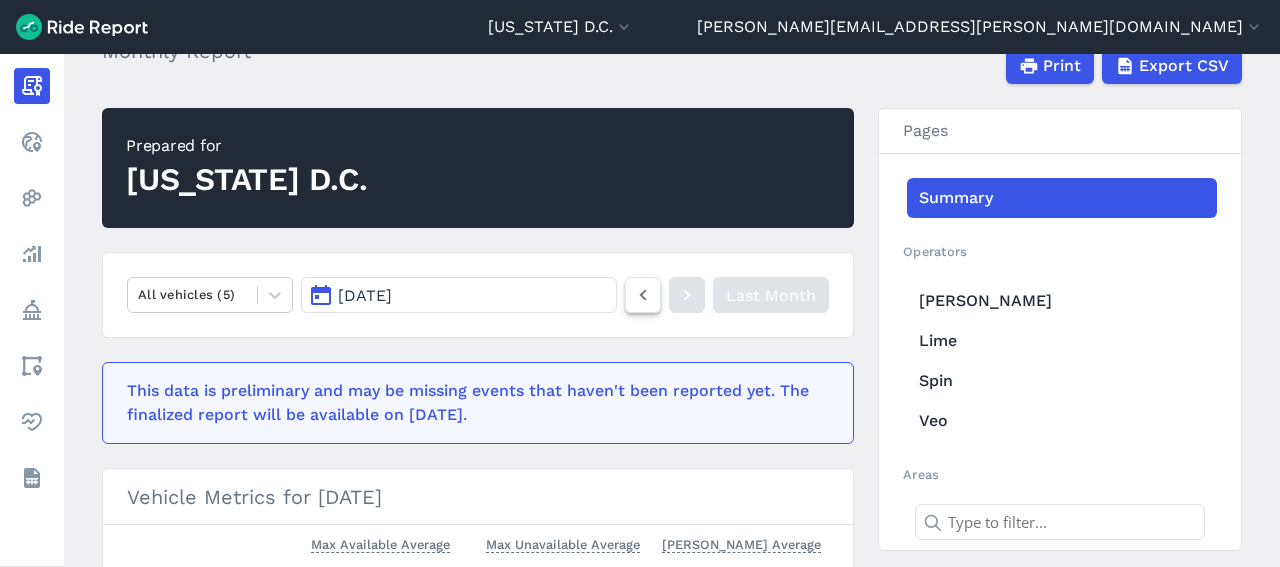 click 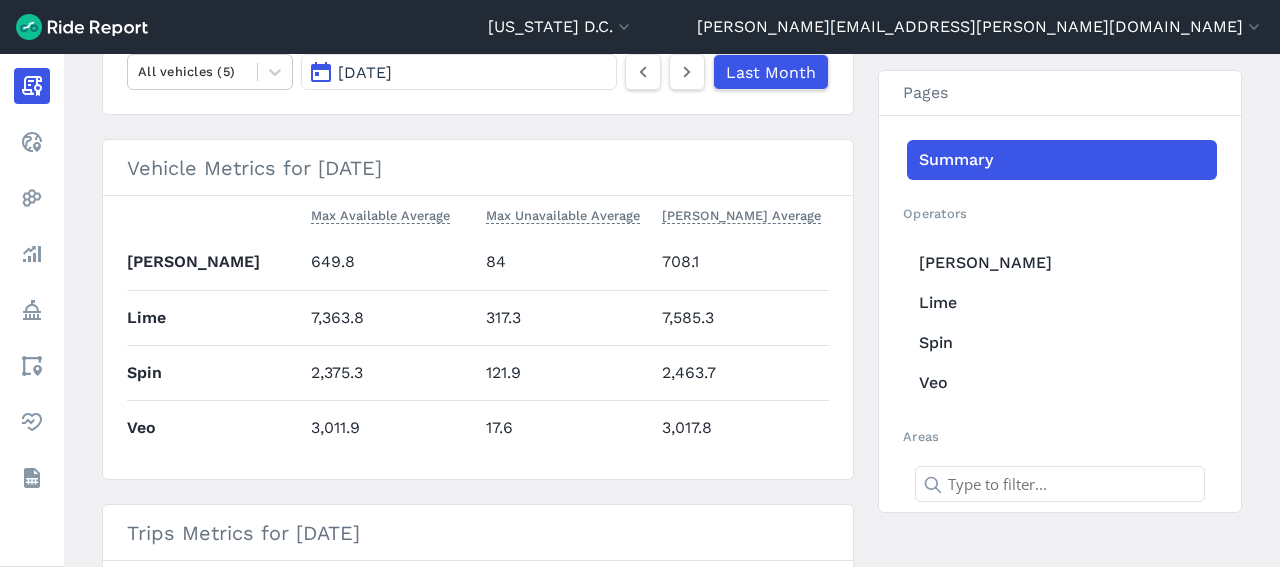 scroll, scrollTop: 277, scrollLeft: 0, axis: vertical 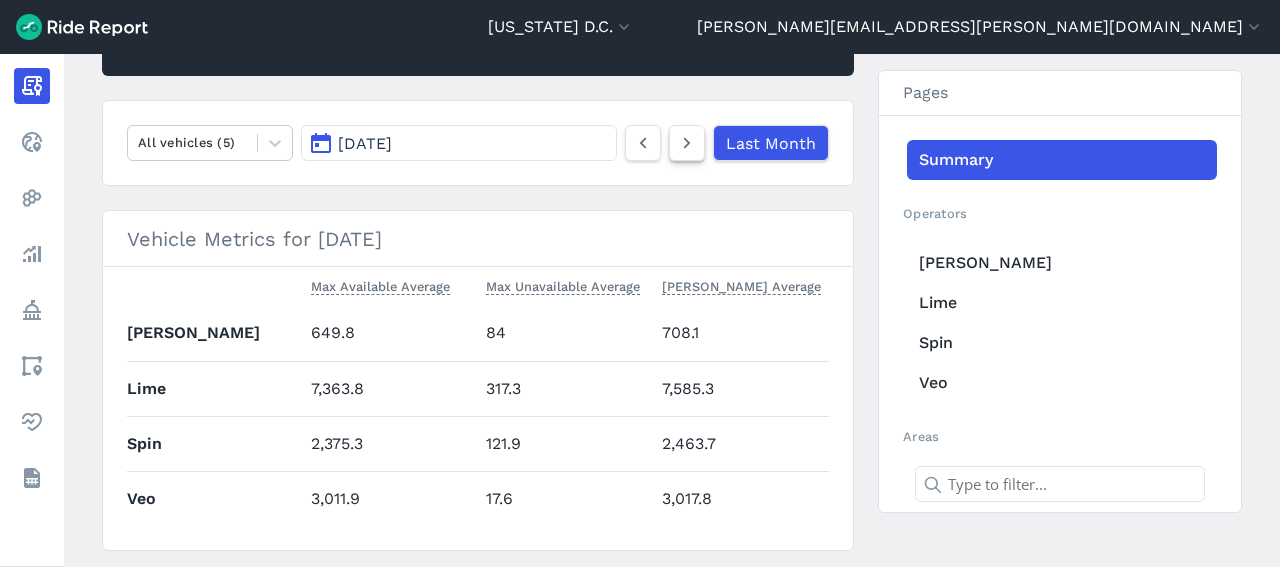 click 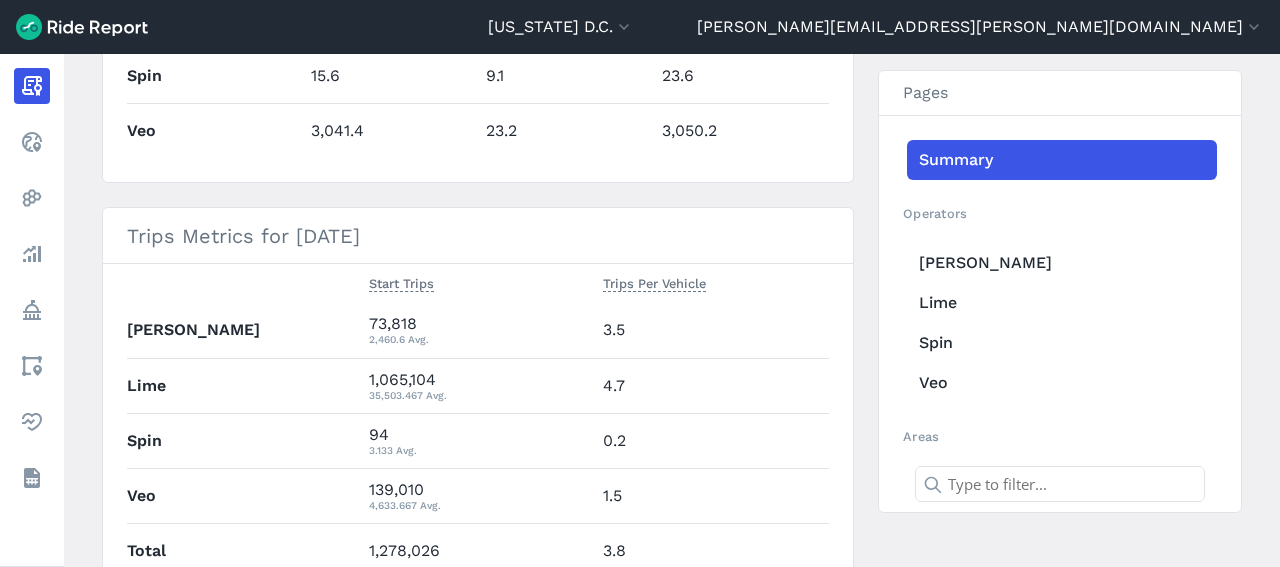 scroll, scrollTop: 855, scrollLeft: 0, axis: vertical 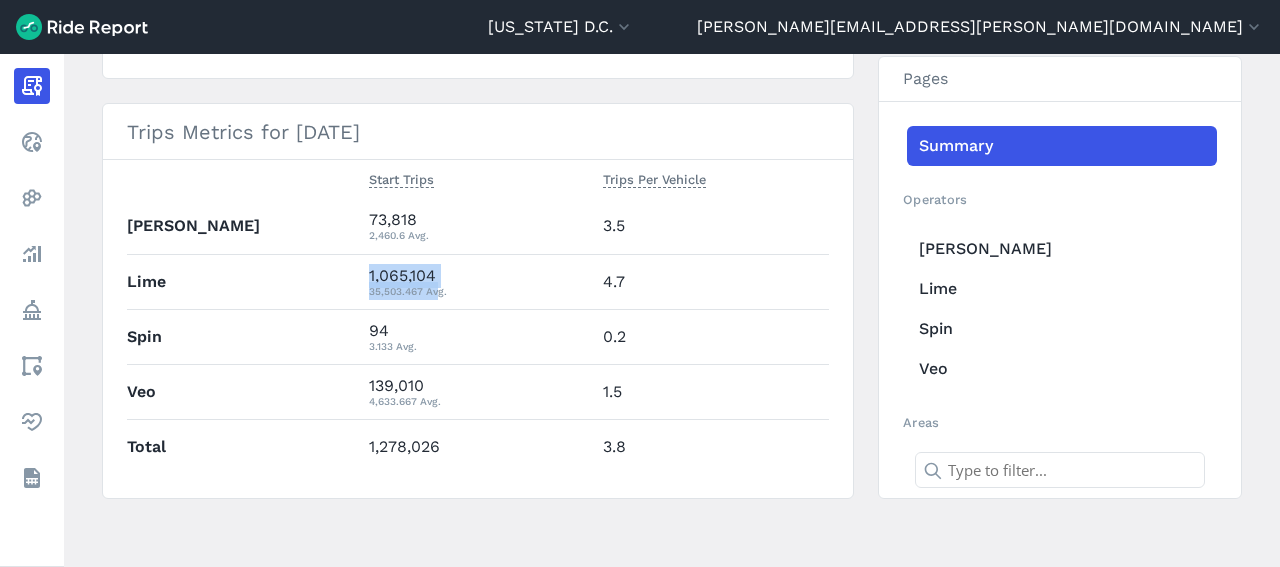 drag, startPoint x: 353, startPoint y: 275, endPoint x: 439, endPoint y: 296, distance: 88.52683 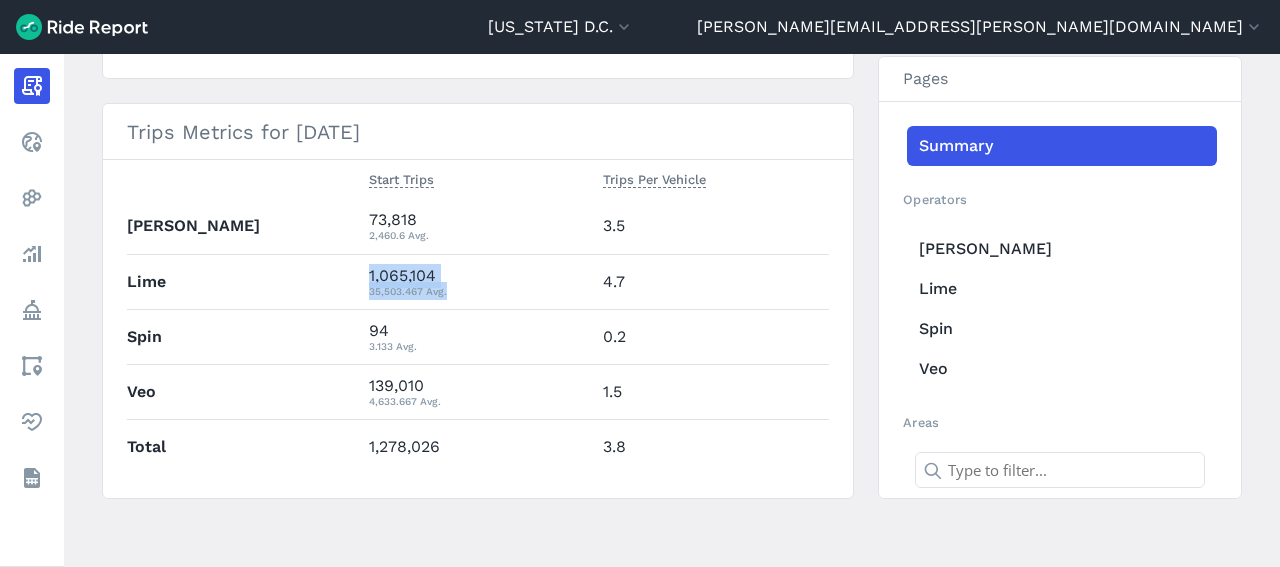 click on "35,503.467 Avg." at bounding box center (478, 291) 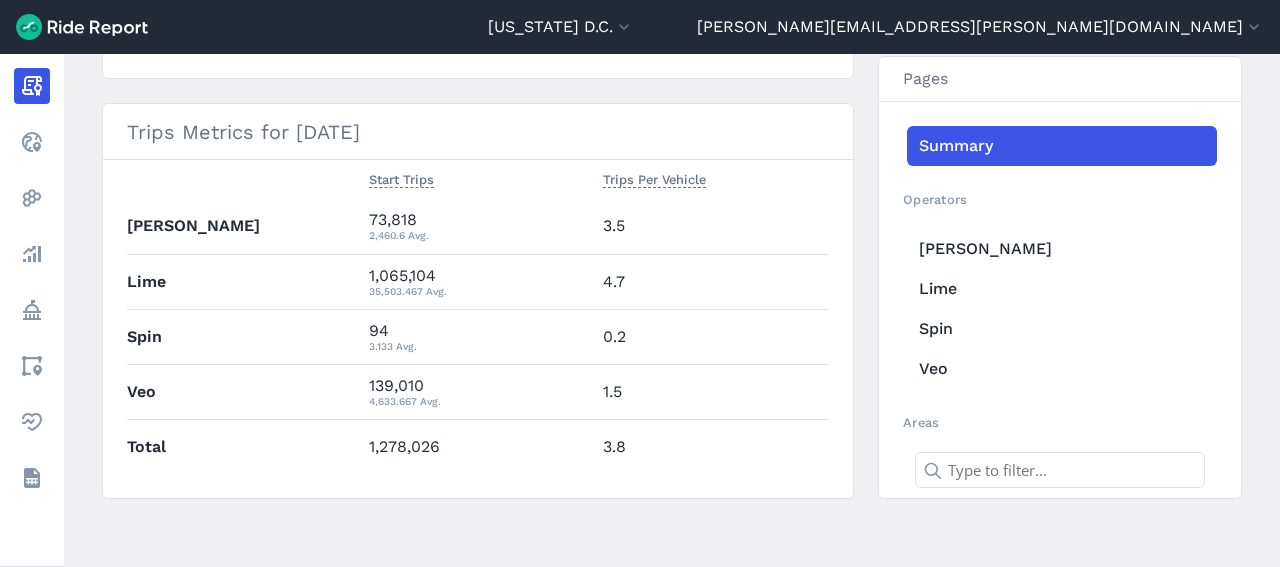 scroll, scrollTop: 687, scrollLeft: 0, axis: vertical 